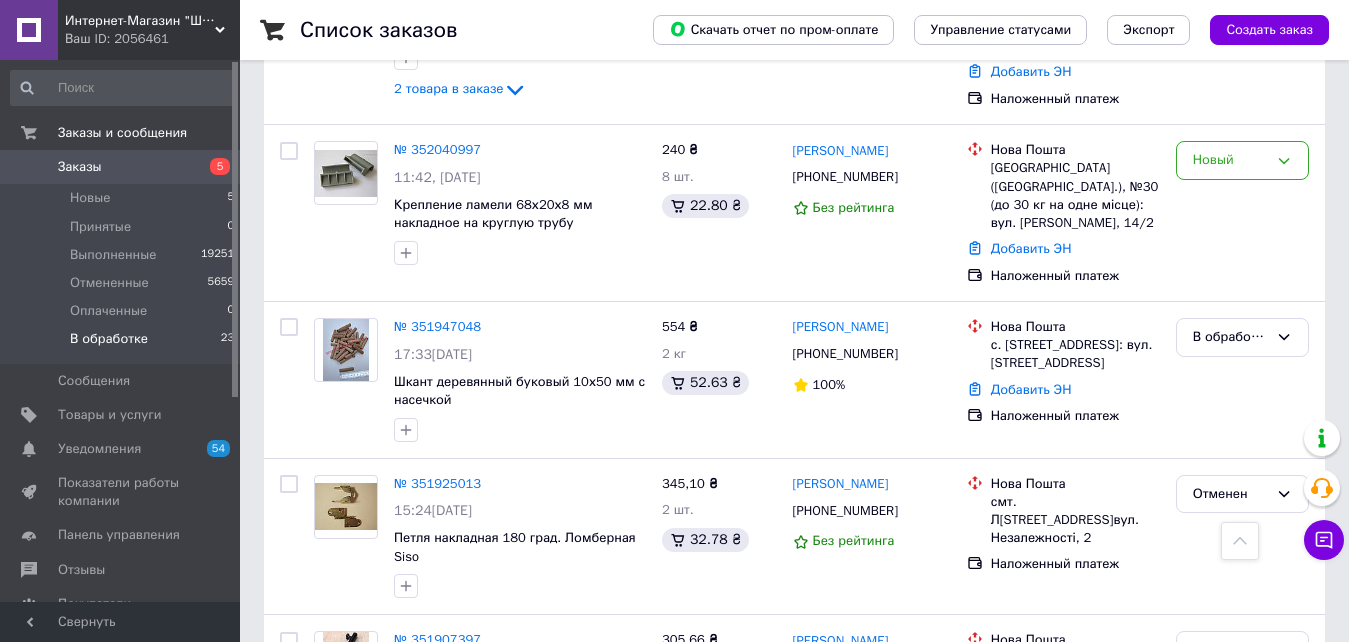 scroll, scrollTop: 0, scrollLeft: 0, axis: both 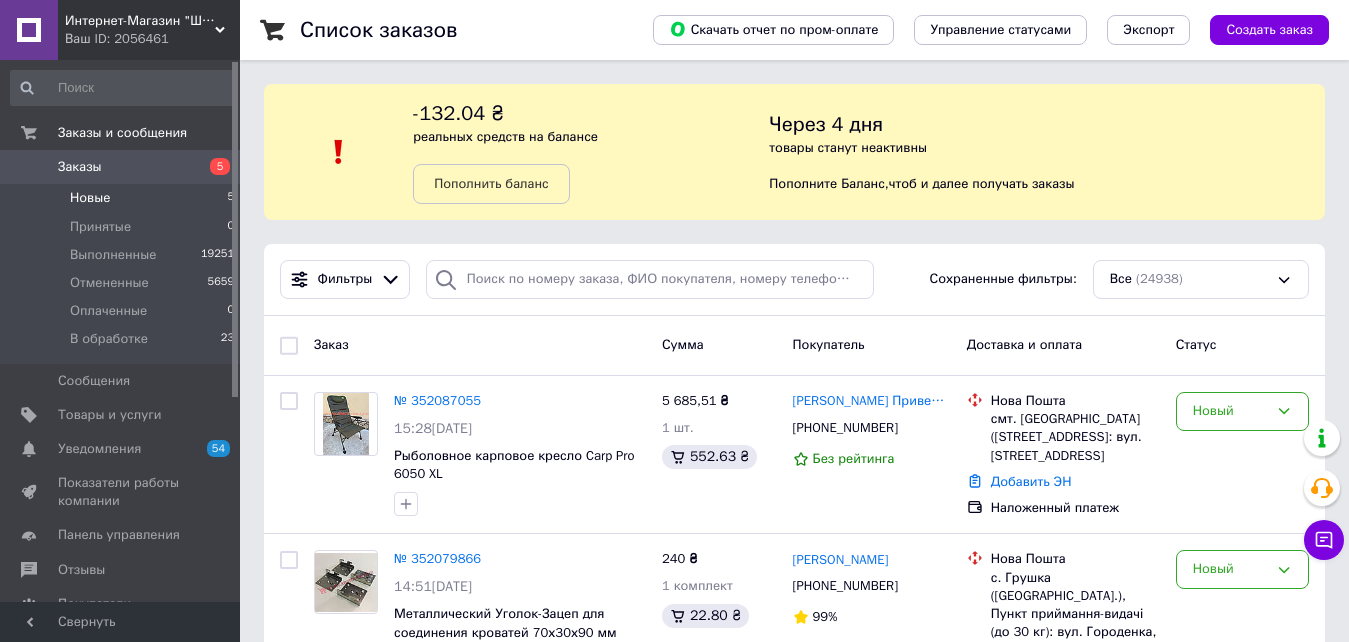 click on "Новые 5" at bounding box center [123, 198] 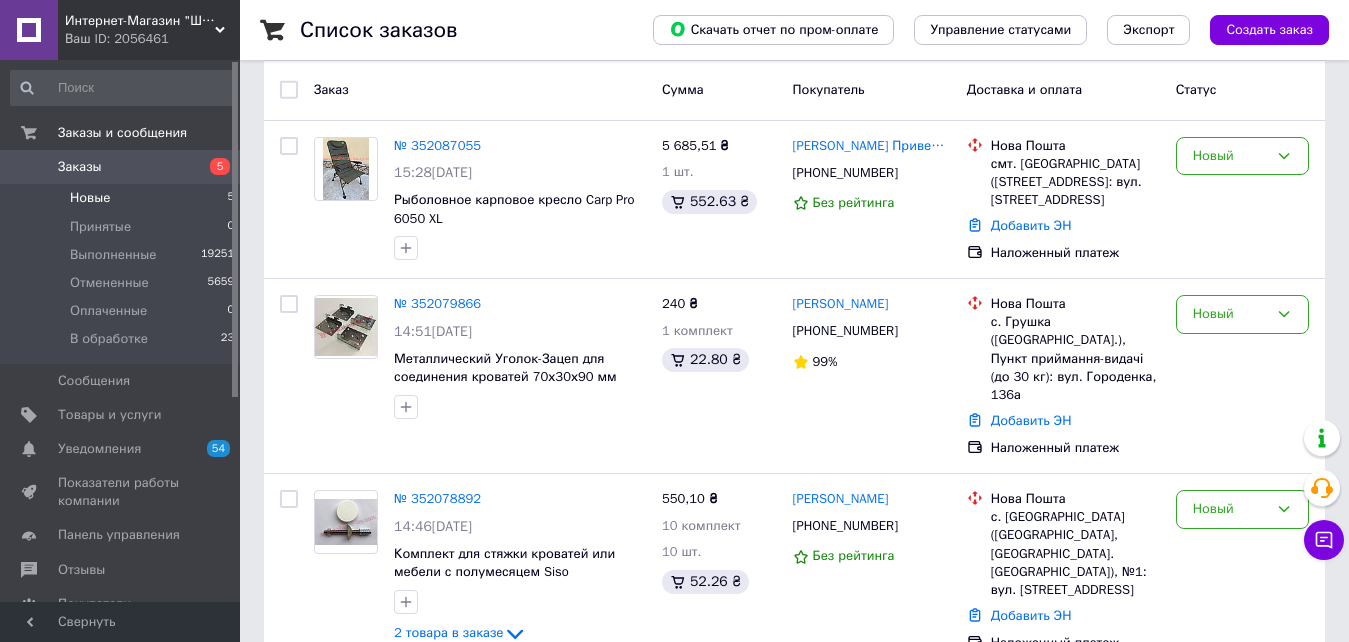 scroll, scrollTop: 333, scrollLeft: 0, axis: vertical 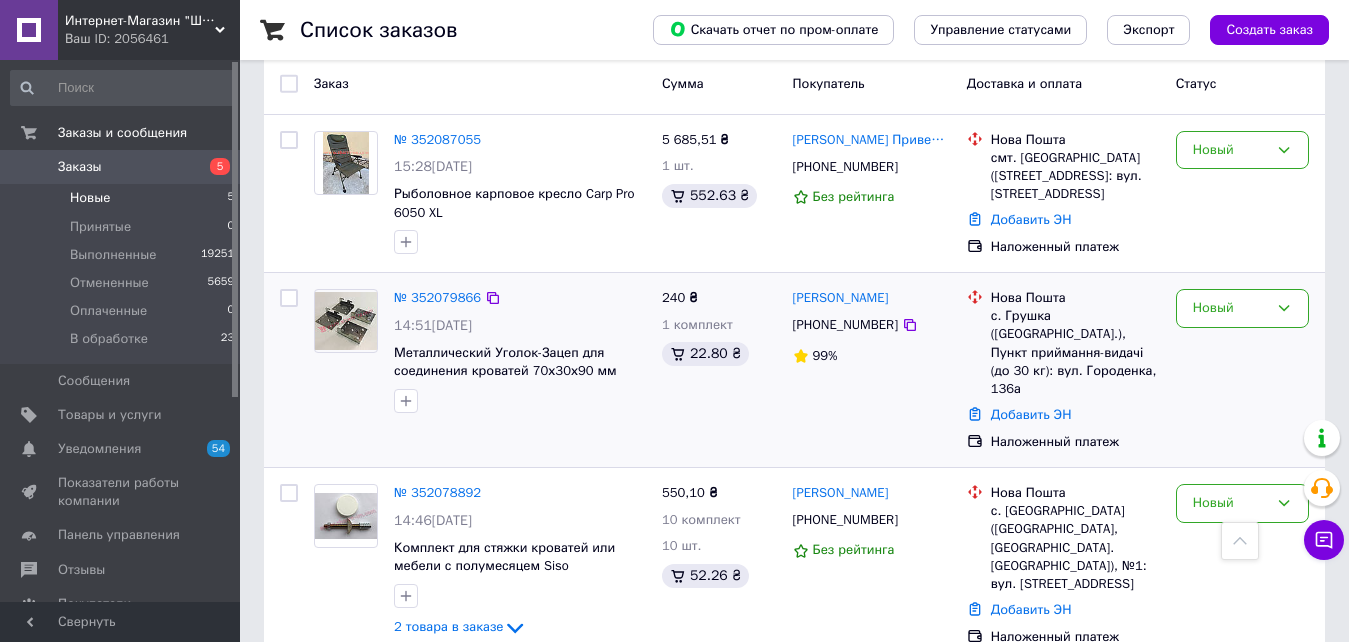click on "[PERSON_NAME] [PHONE_NUMBER] 99%" at bounding box center (872, 370) 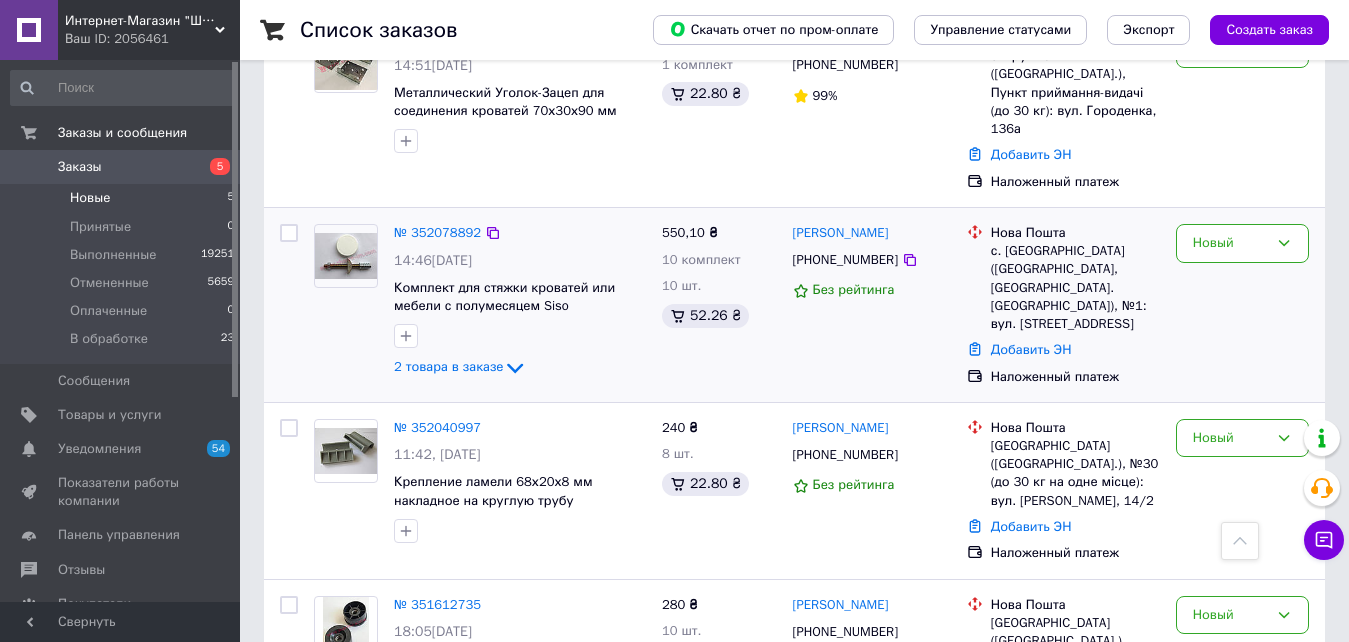 scroll, scrollTop: 594, scrollLeft: 0, axis: vertical 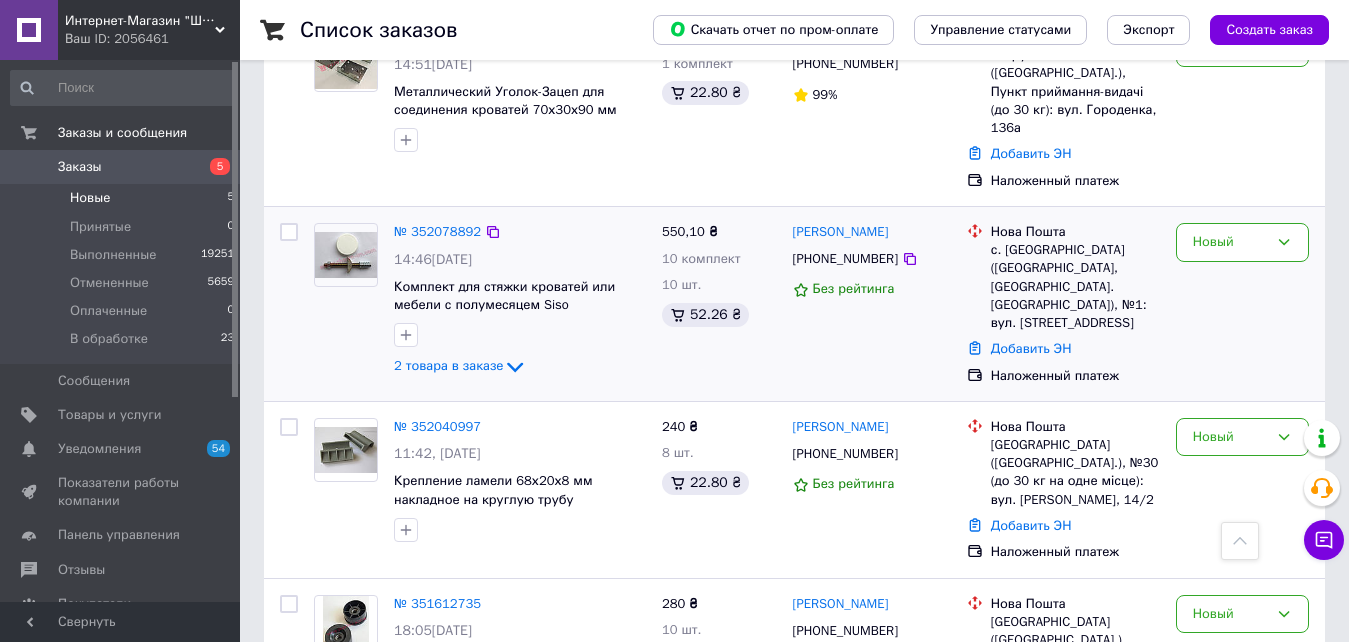 click at bounding box center [520, 530] 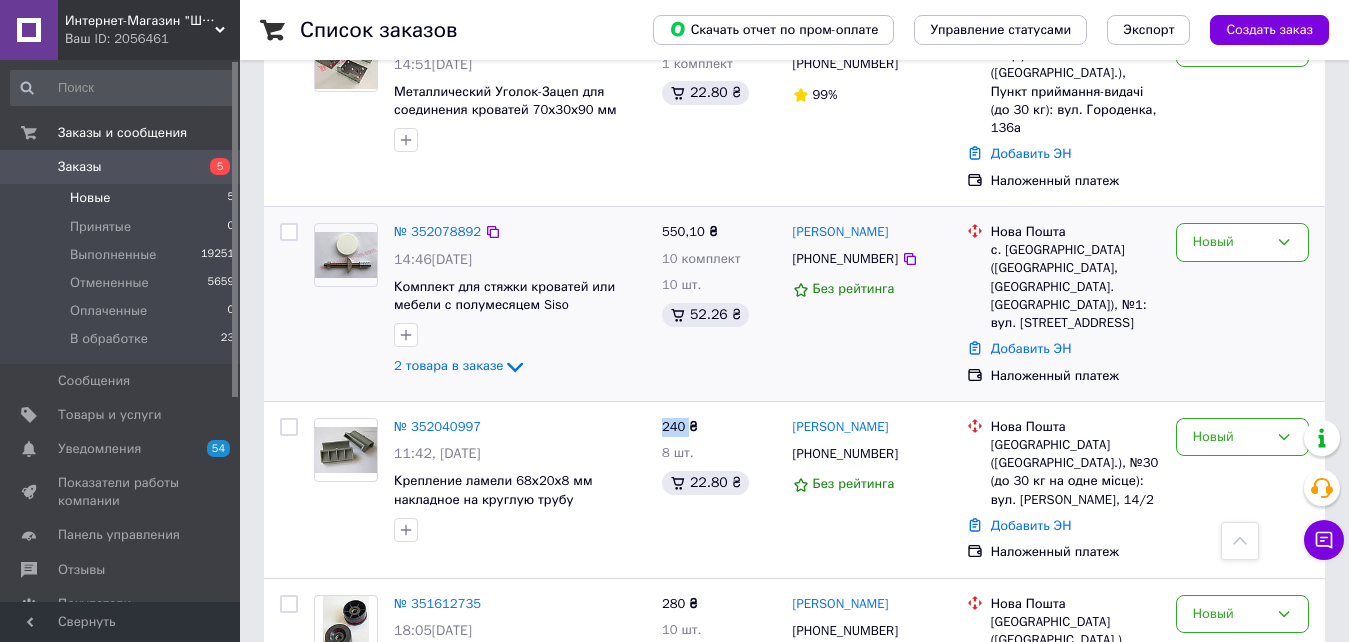 click at bounding box center (520, 530) 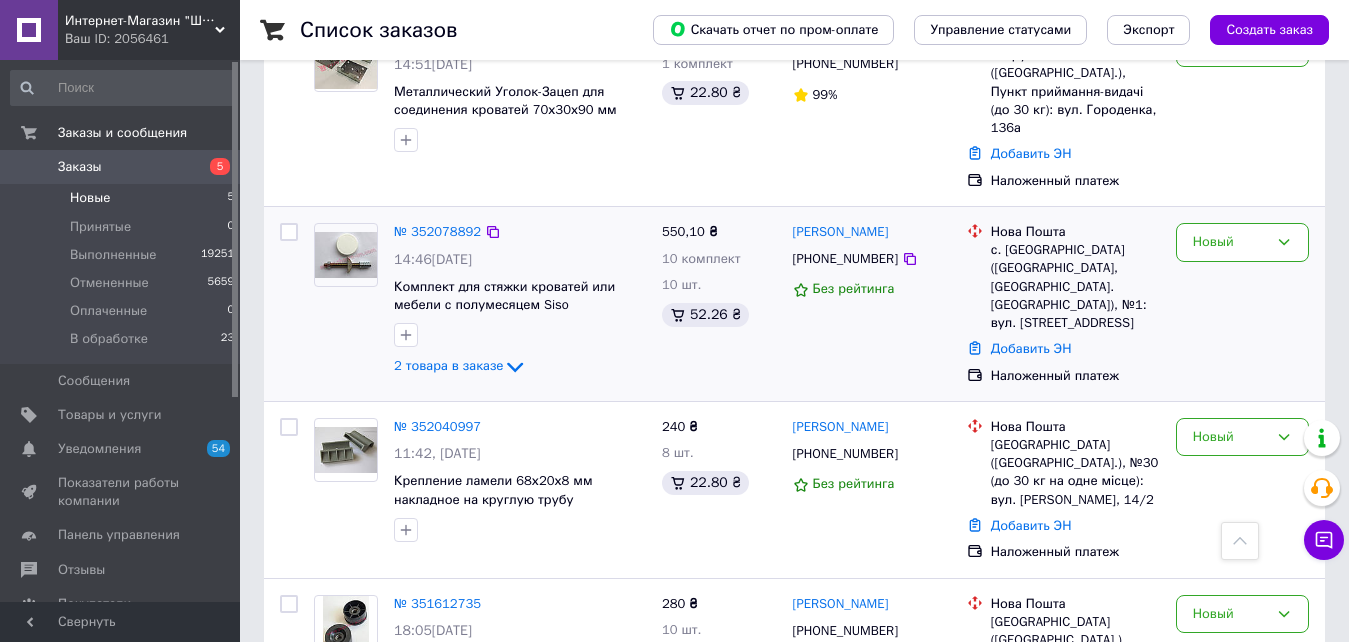 click at bounding box center (520, 335) 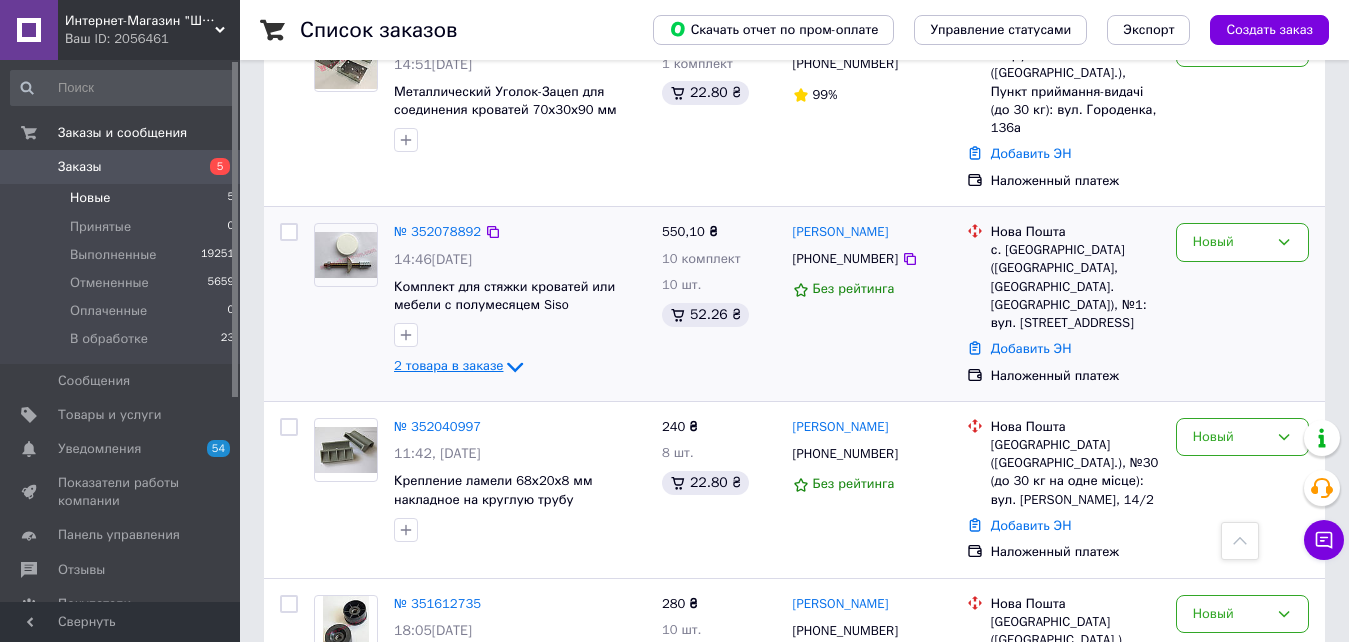 click on "2 товара в заказе" at bounding box center (448, 365) 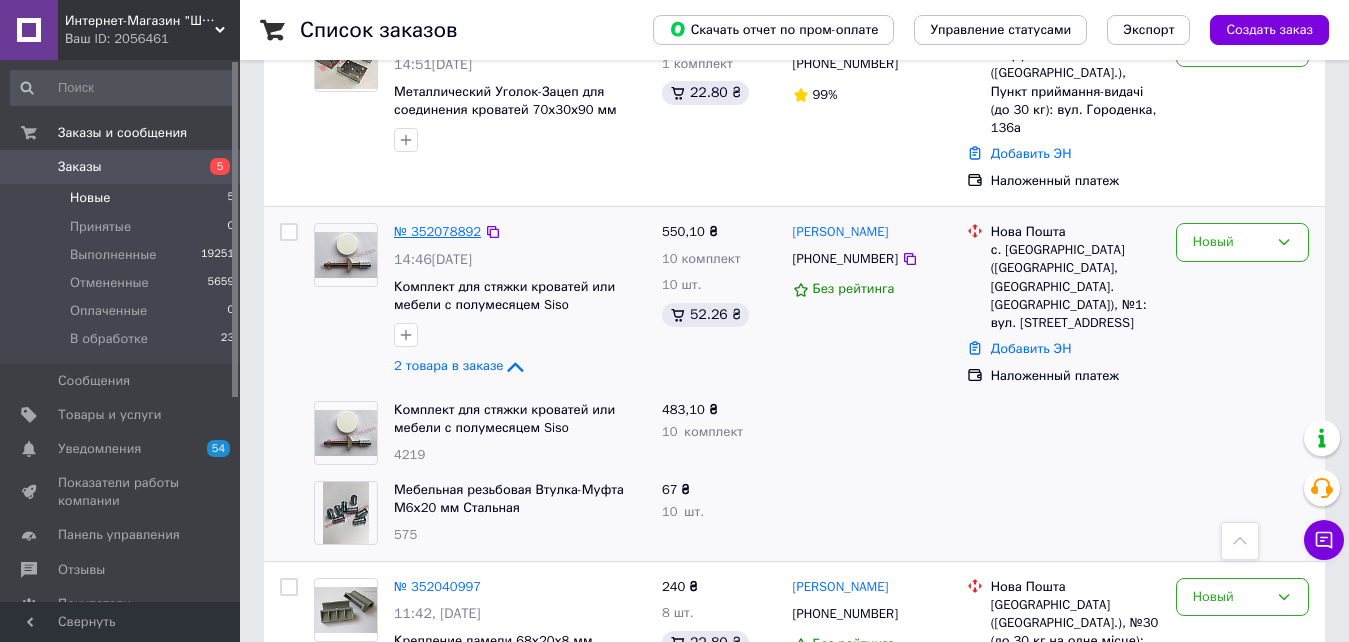 click on "№ 352078892" at bounding box center (437, 231) 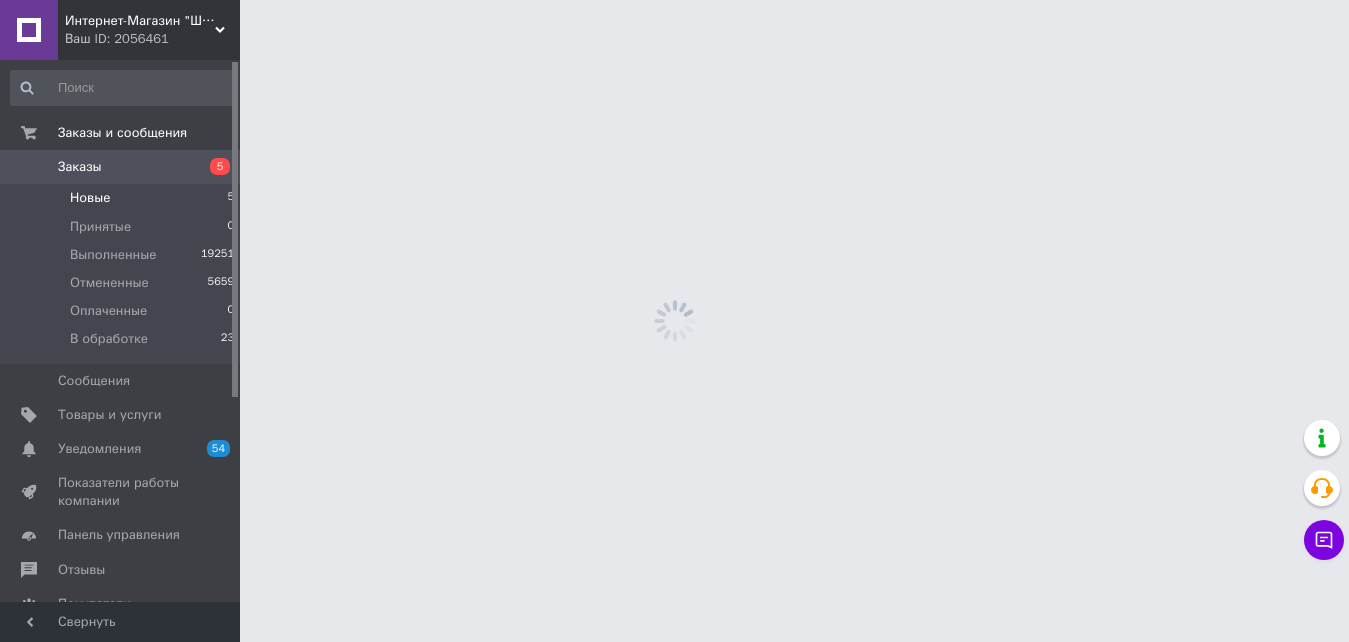 scroll, scrollTop: 0, scrollLeft: 0, axis: both 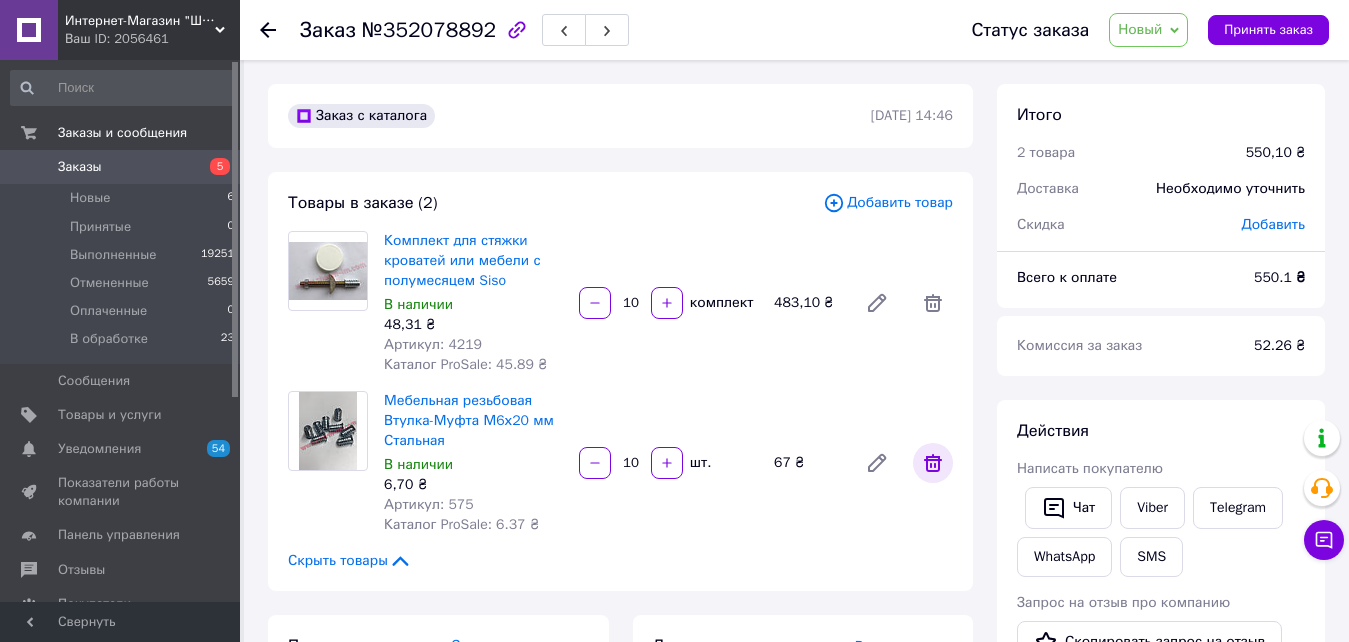 click 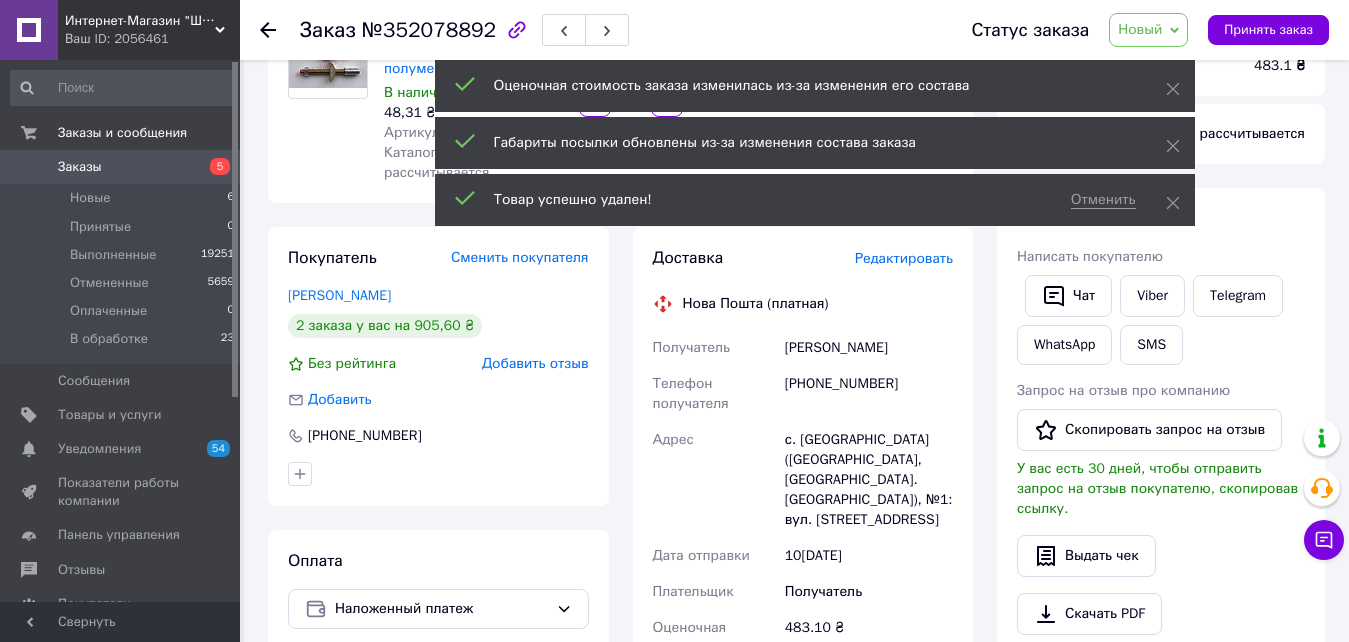 scroll, scrollTop: 333, scrollLeft: 0, axis: vertical 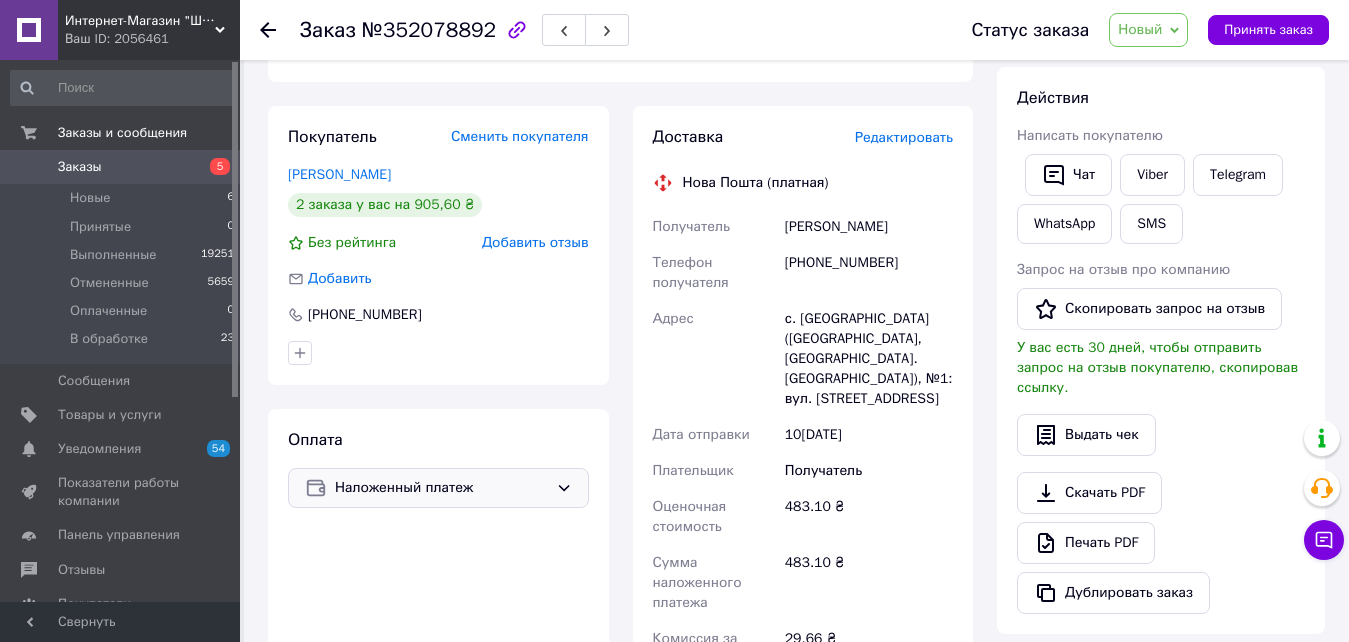 click on "Наложенный платеж" at bounding box center [441, 488] 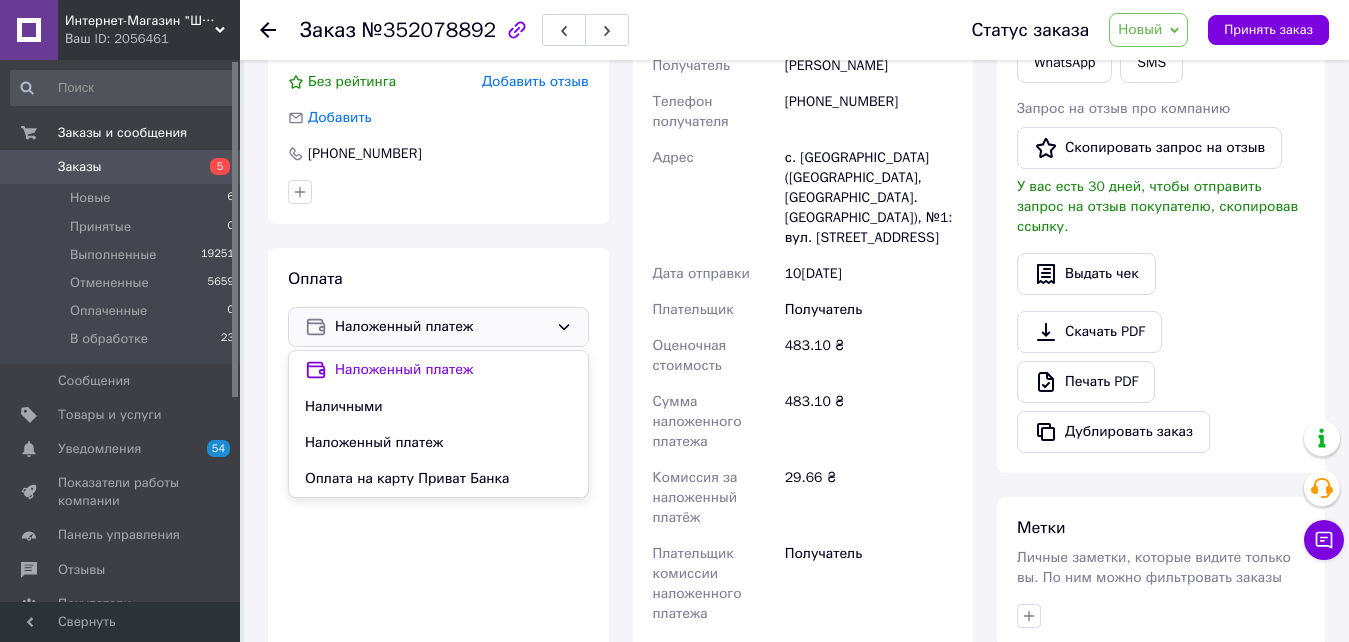 scroll, scrollTop: 667, scrollLeft: 0, axis: vertical 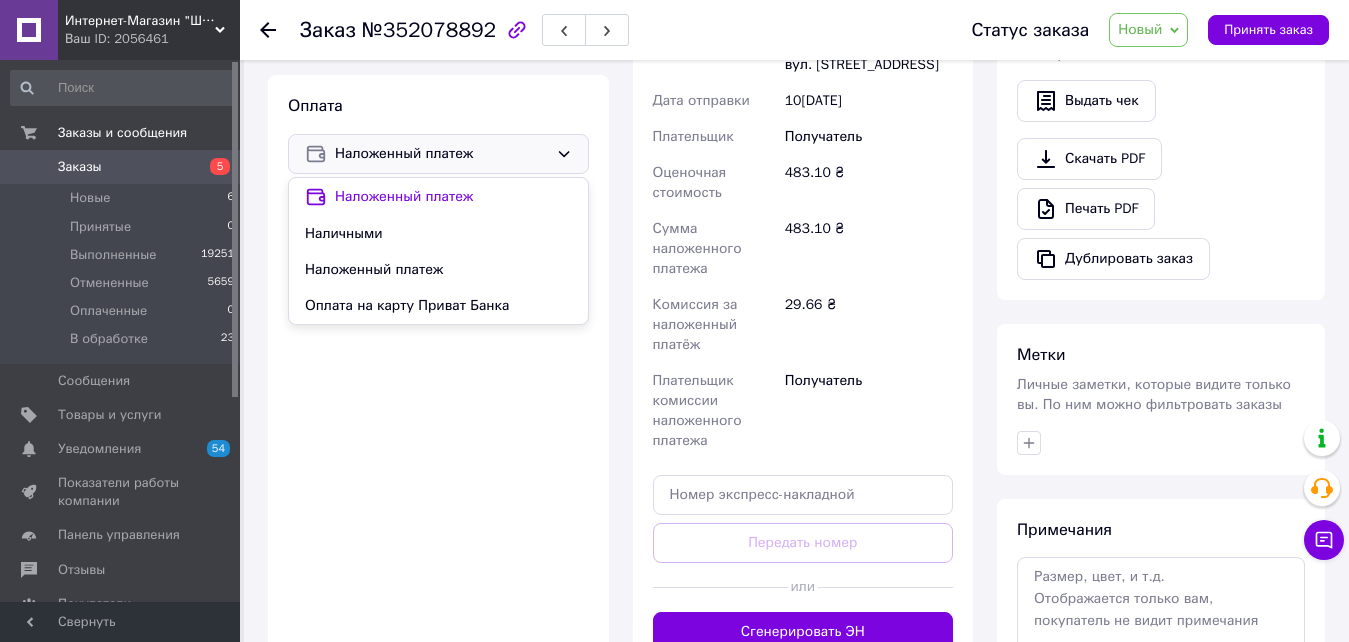 click on "Оплата на карту Приват Банка" at bounding box center [438, 306] 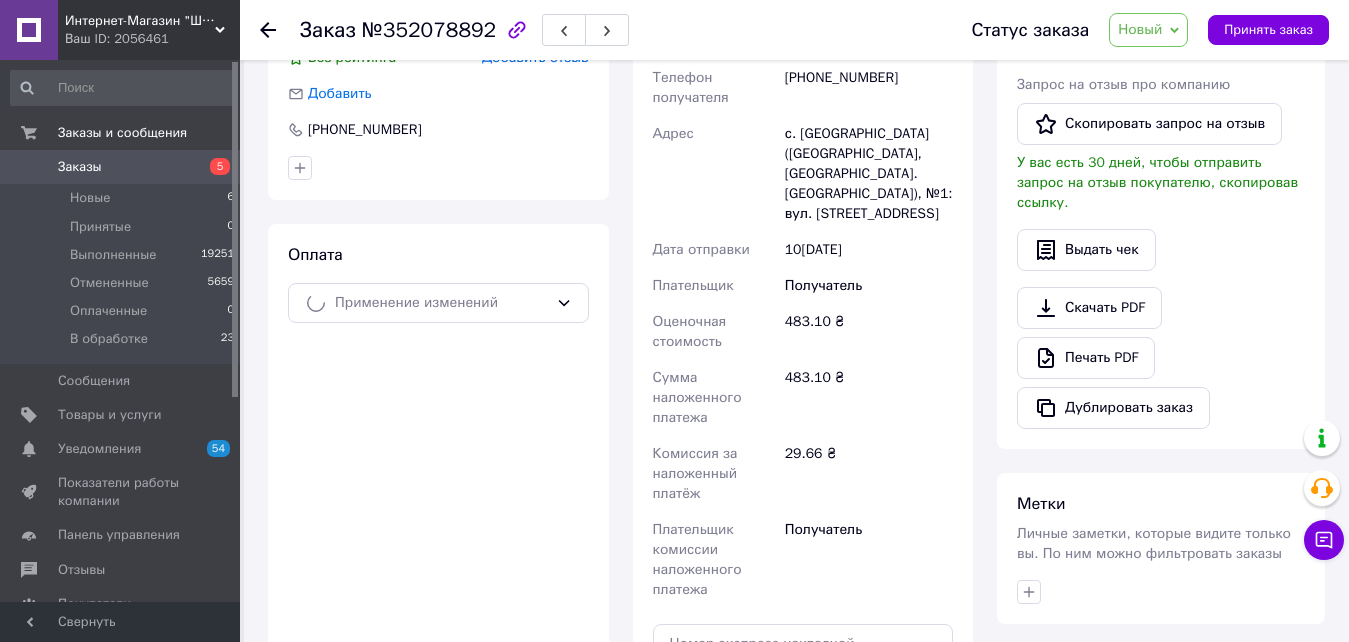 scroll, scrollTop: 167, scrollLeft: 0, axis: vertical 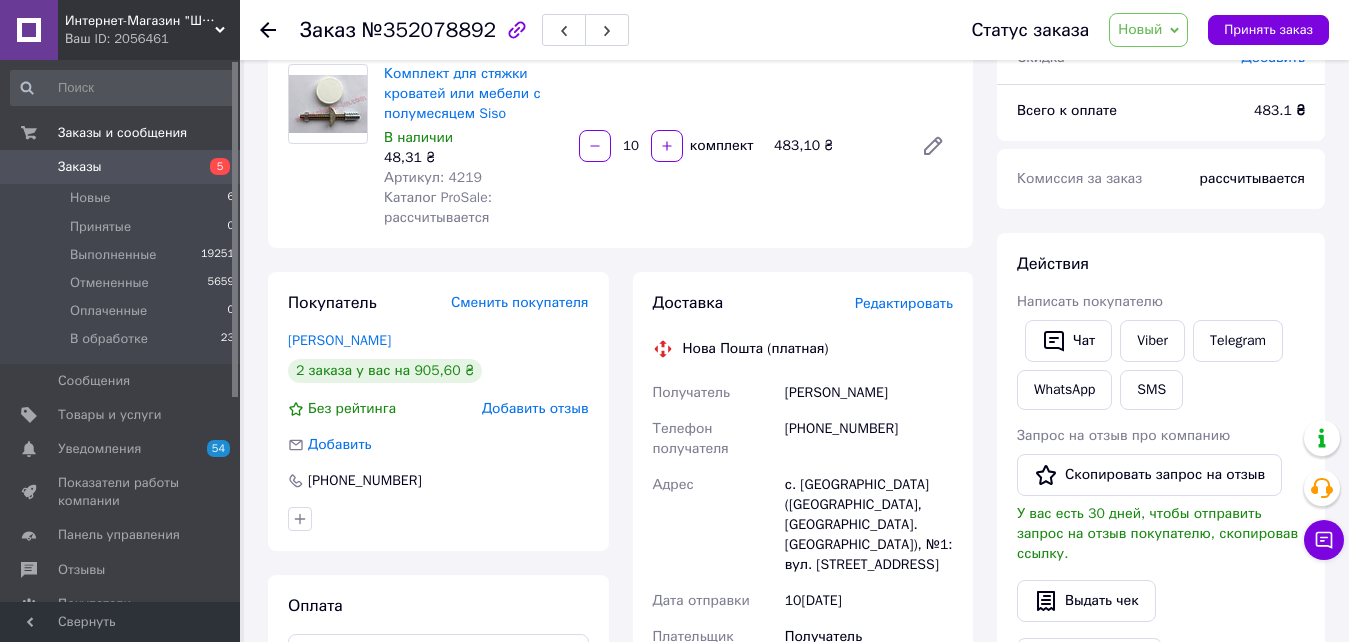 click on "Новый" at bounding box center (1148, 30) 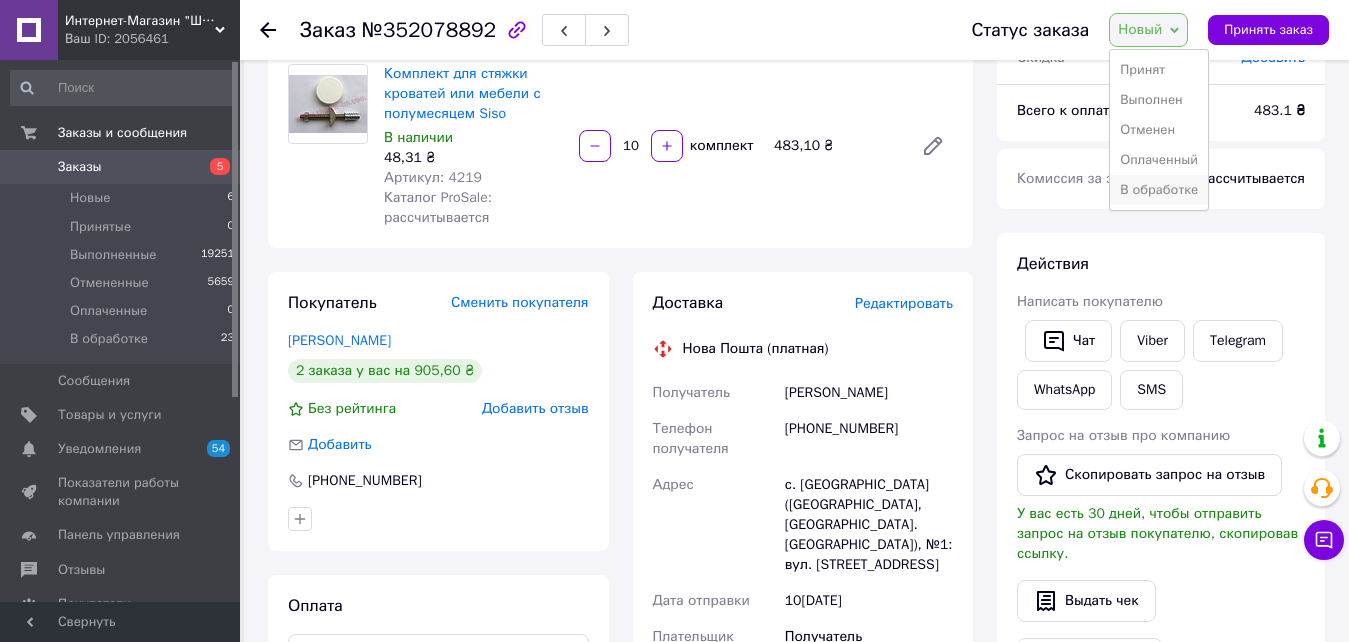click on "В обработке" at bounding box center (1159, 190) 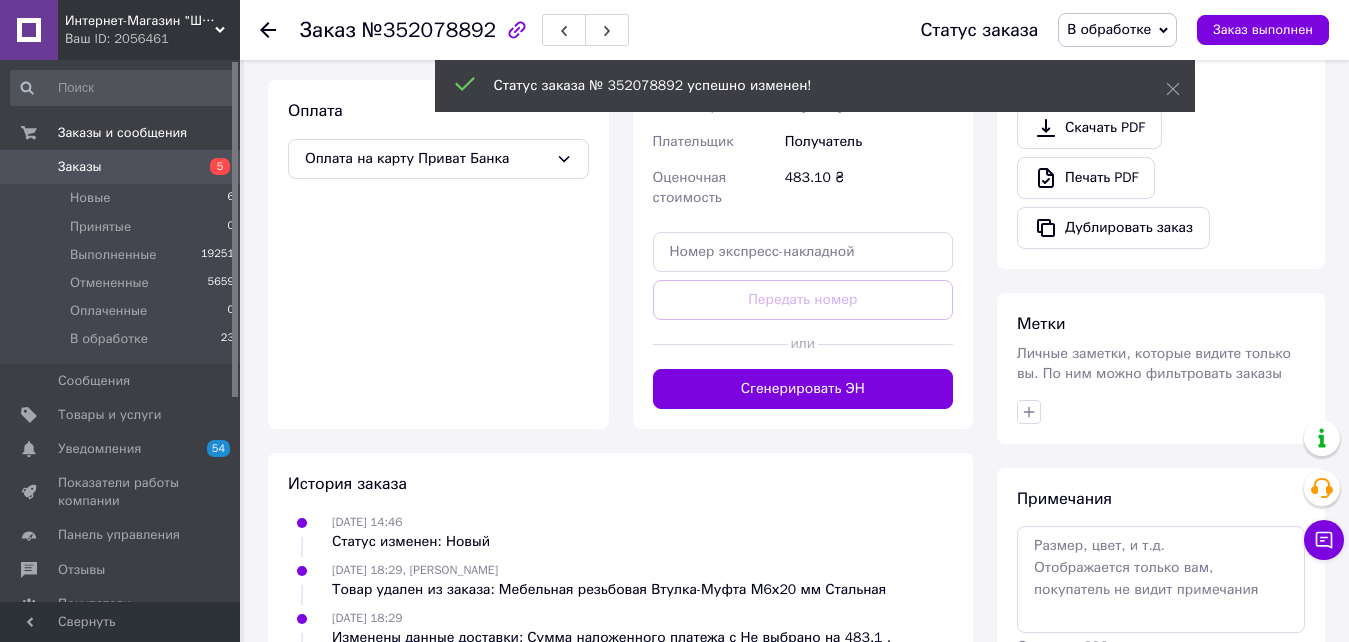 scroll, scrollTop: 780, scrollLeft: 0, axis: vertical 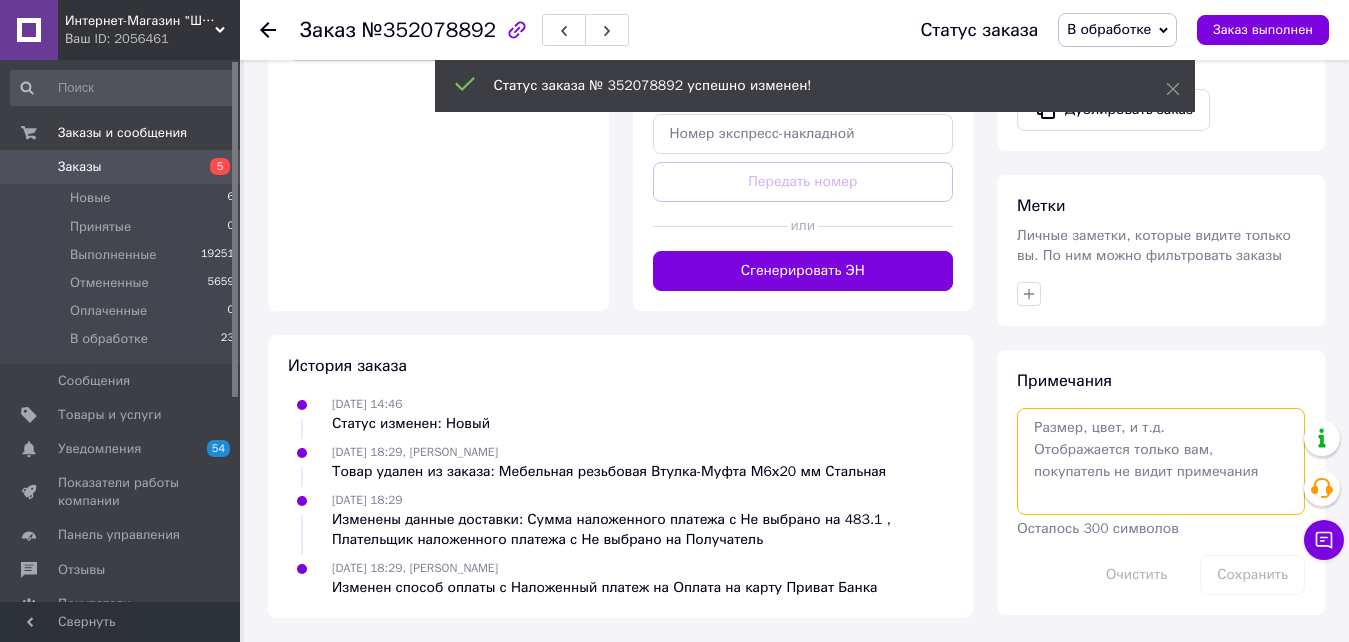 click at bounding box center (1161, 461) 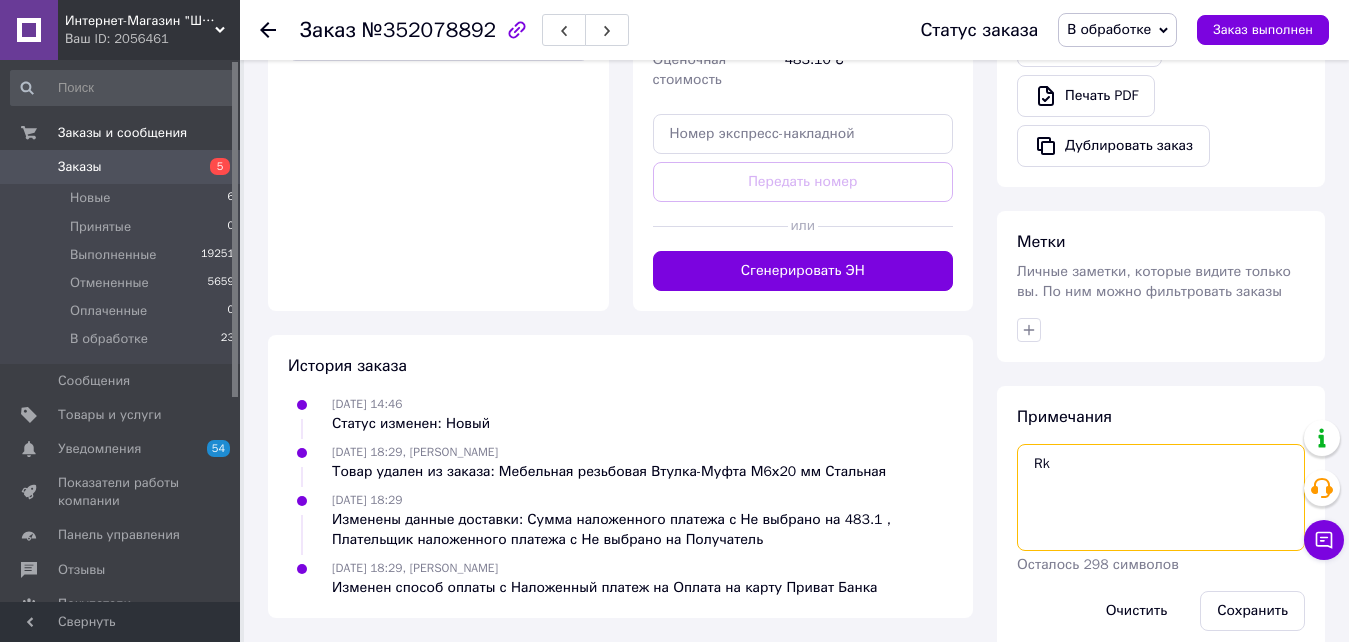 type on "R" 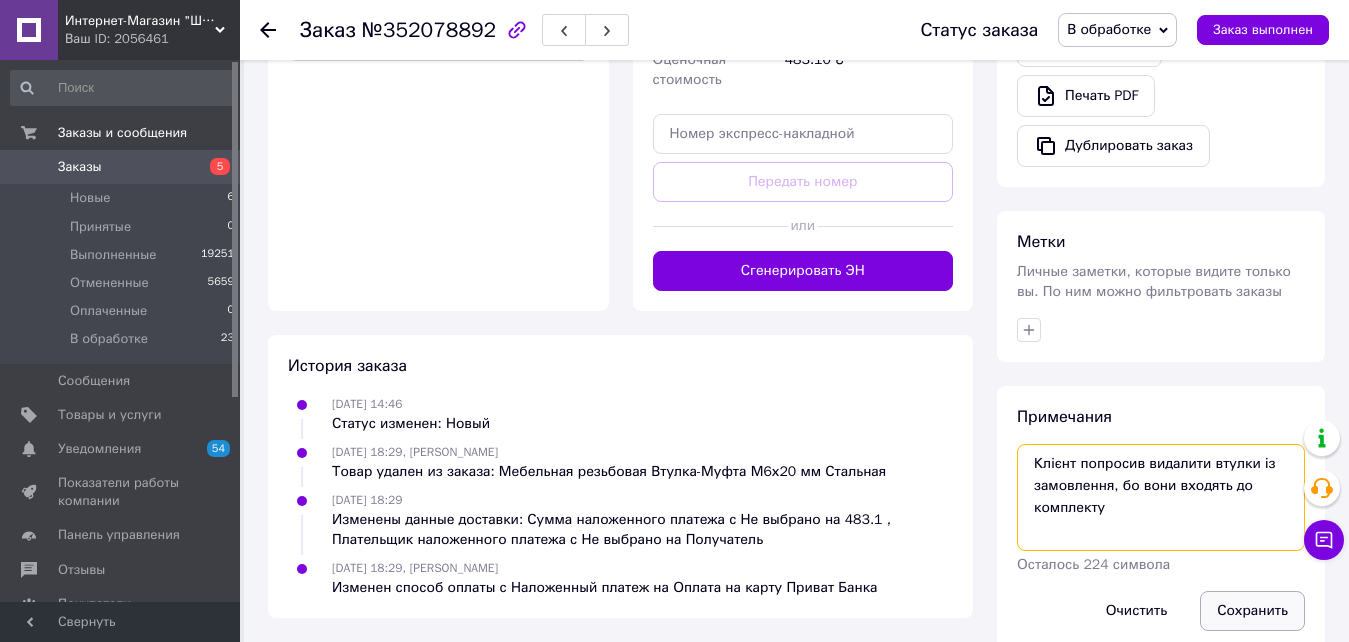 type on "Клієнт попросив видалити втулки із замовлення, бо вони входять до комплекту" 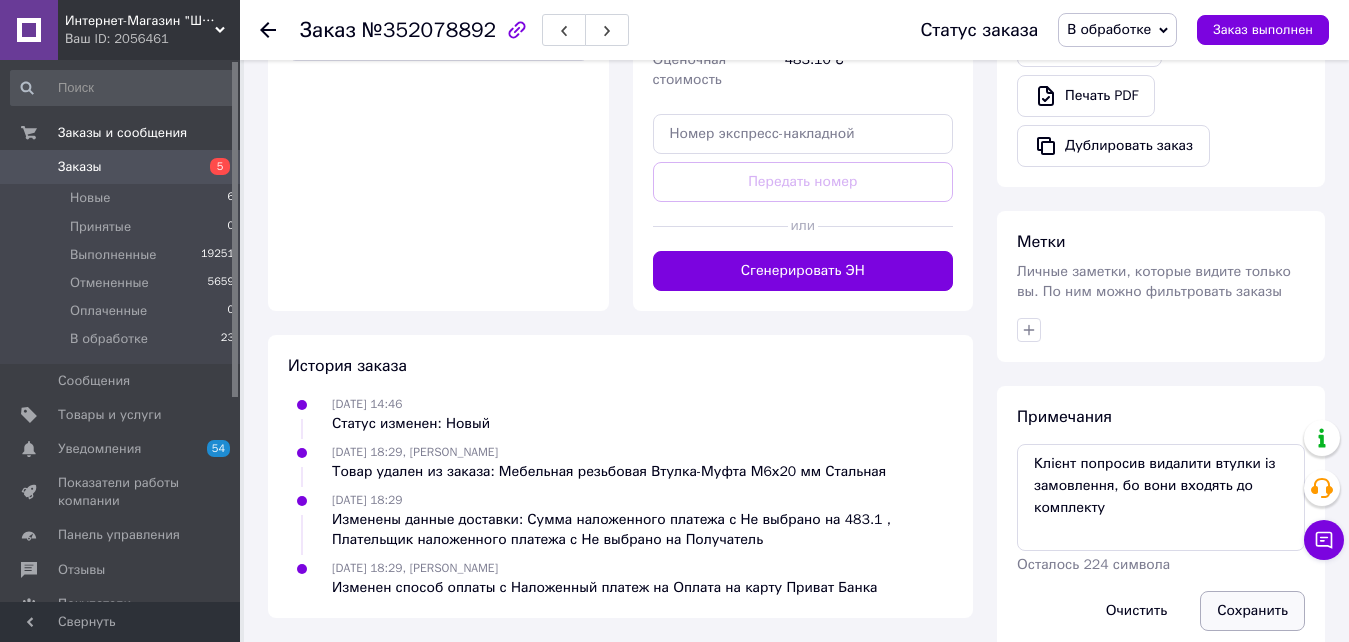 click on "Сохранить" at bounding box center [1252, 611] 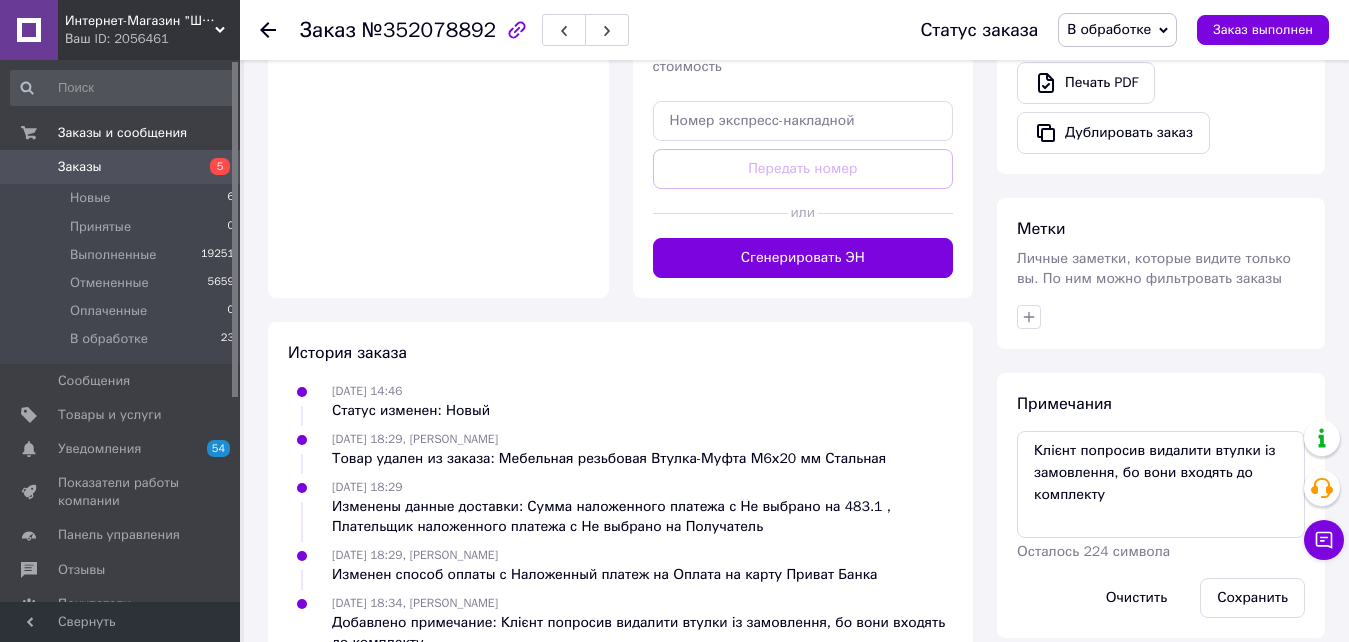 scroll, scrollTop: 0, scrollLeft: 0, axis: both 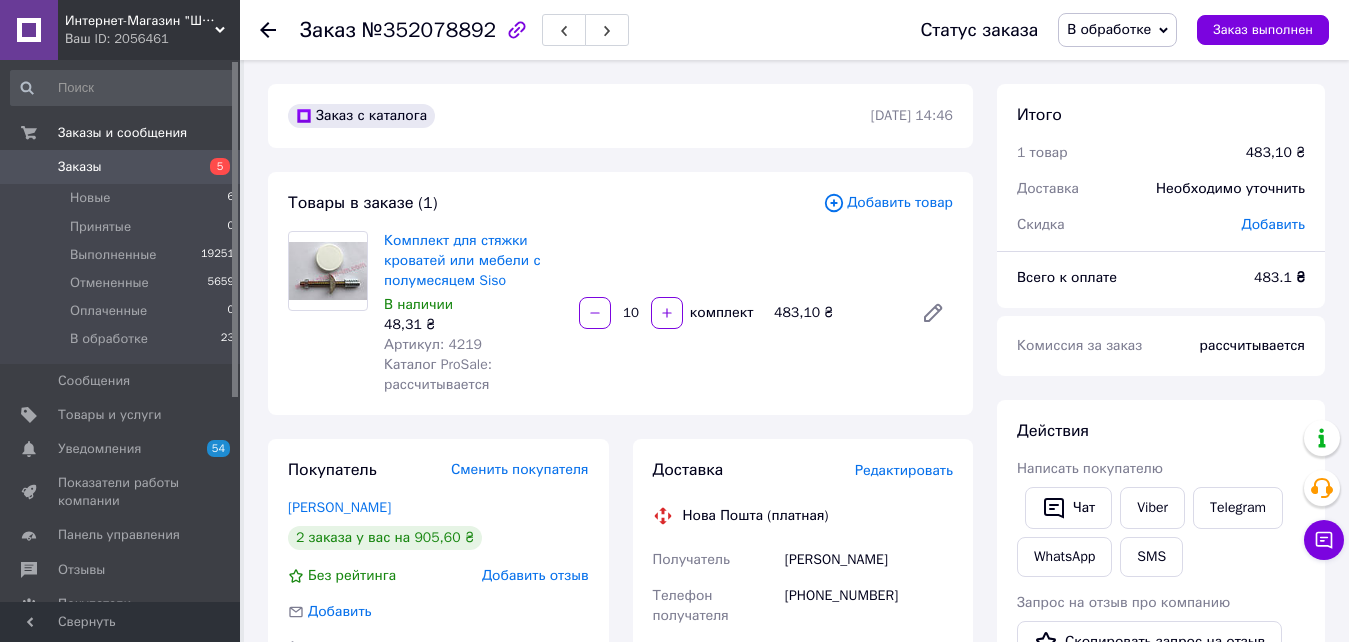 click 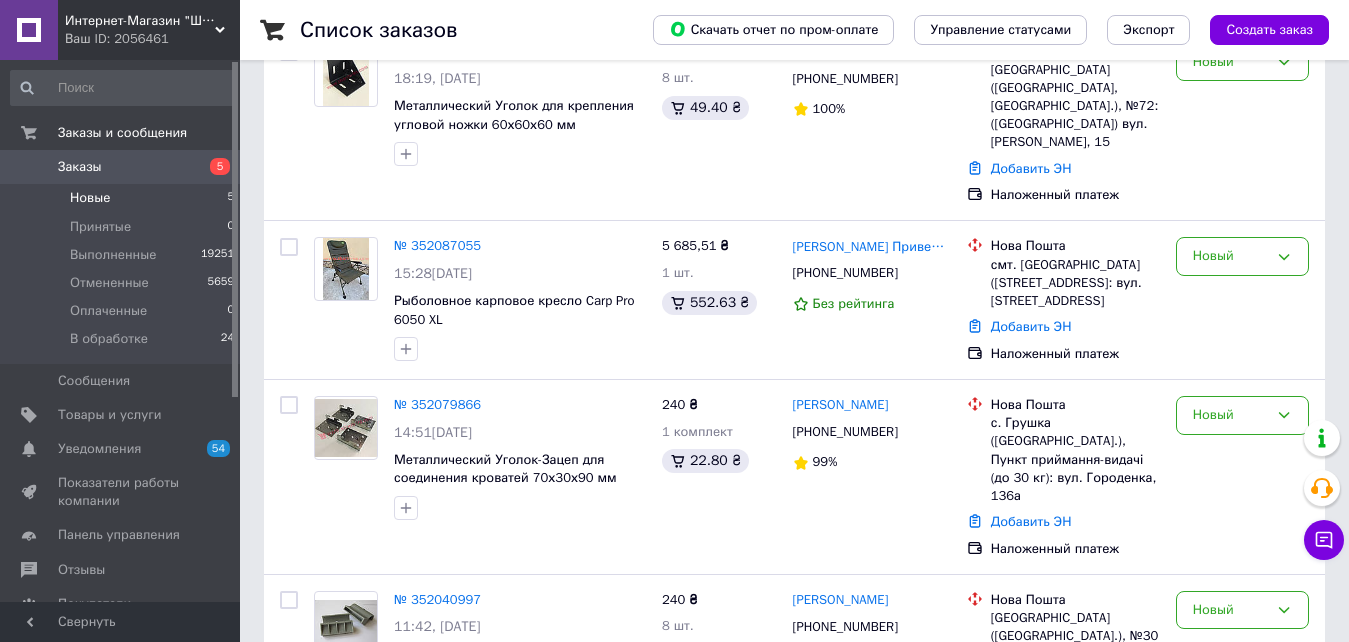scroll, scrollTop: 500, scrollLeft: 0, axis: vertical 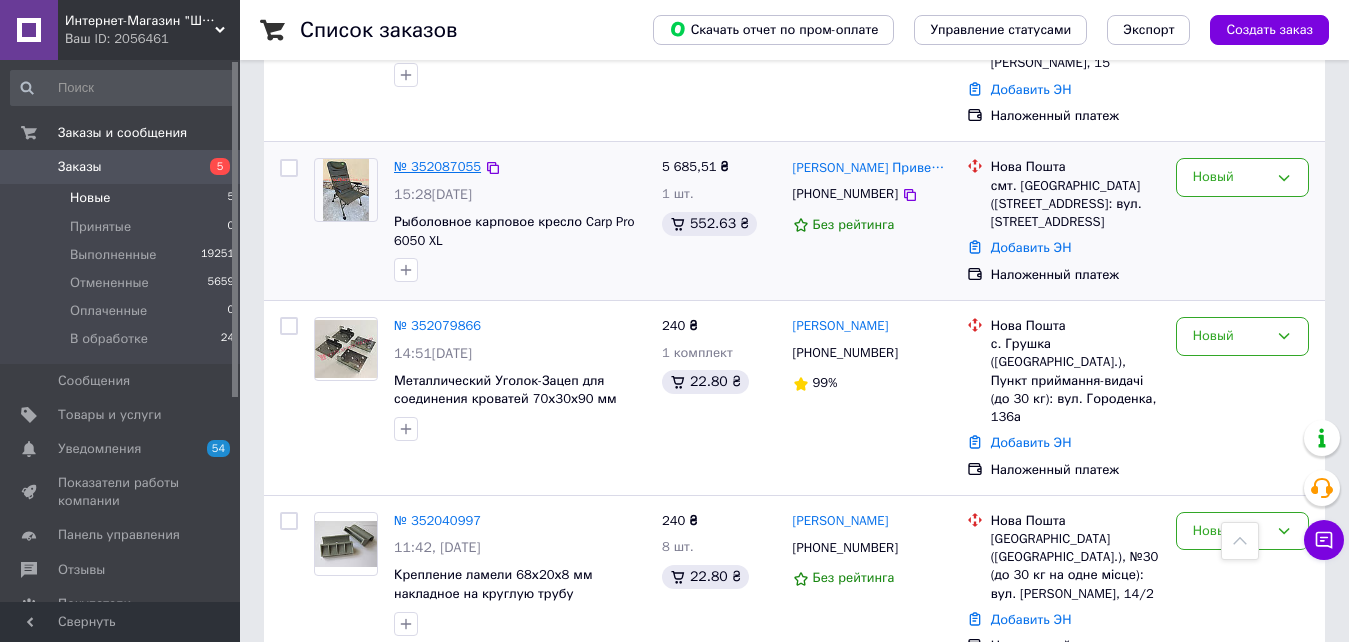 click on "№ 352087055" at bounding box center [437, 166] 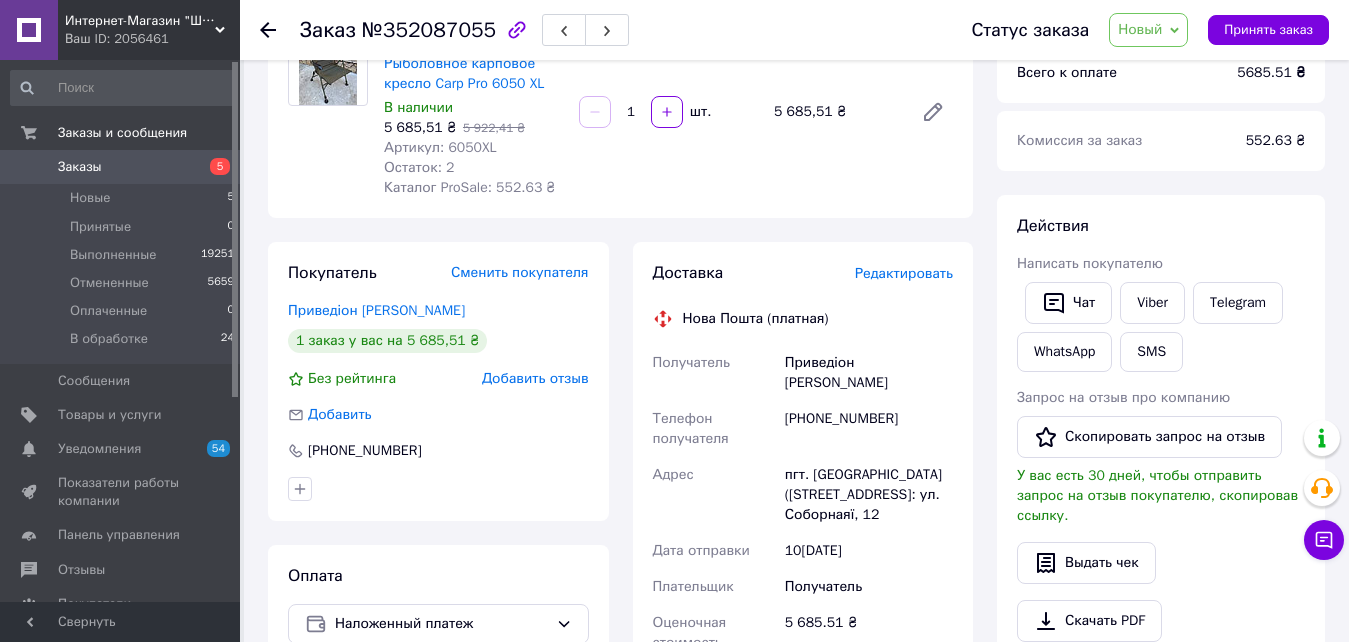 scroll, scrollTop: 333, scrollLeft: 0, axis: vertical 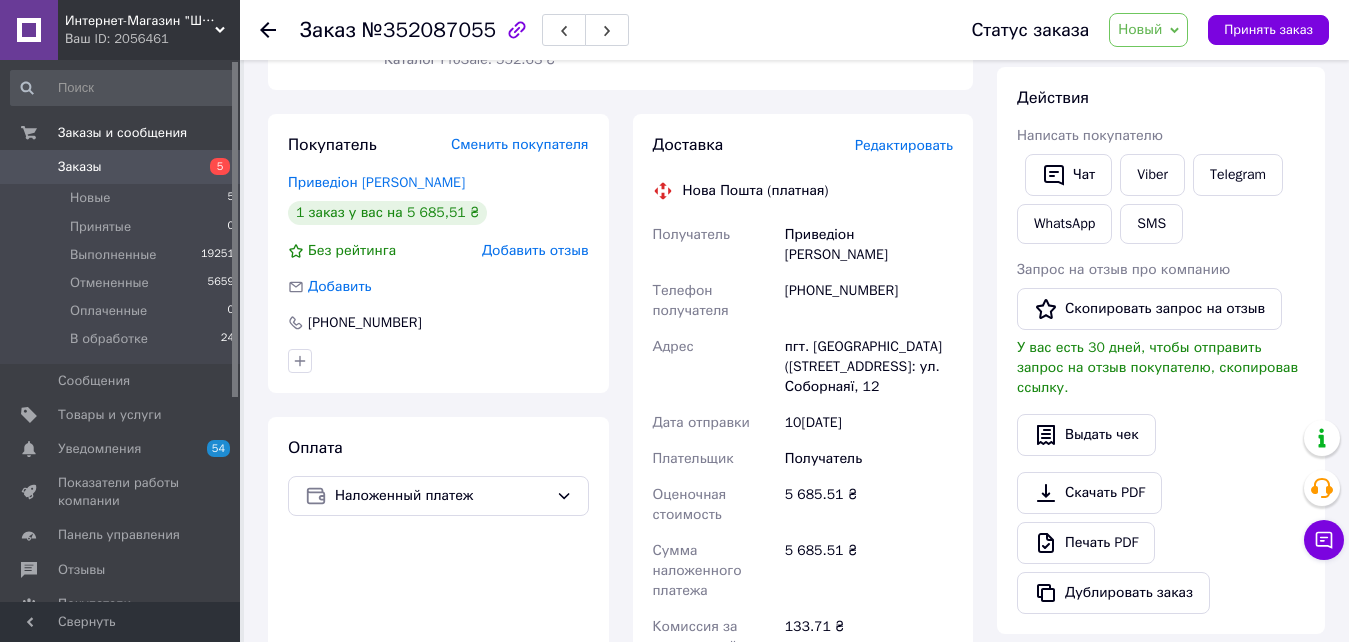 click 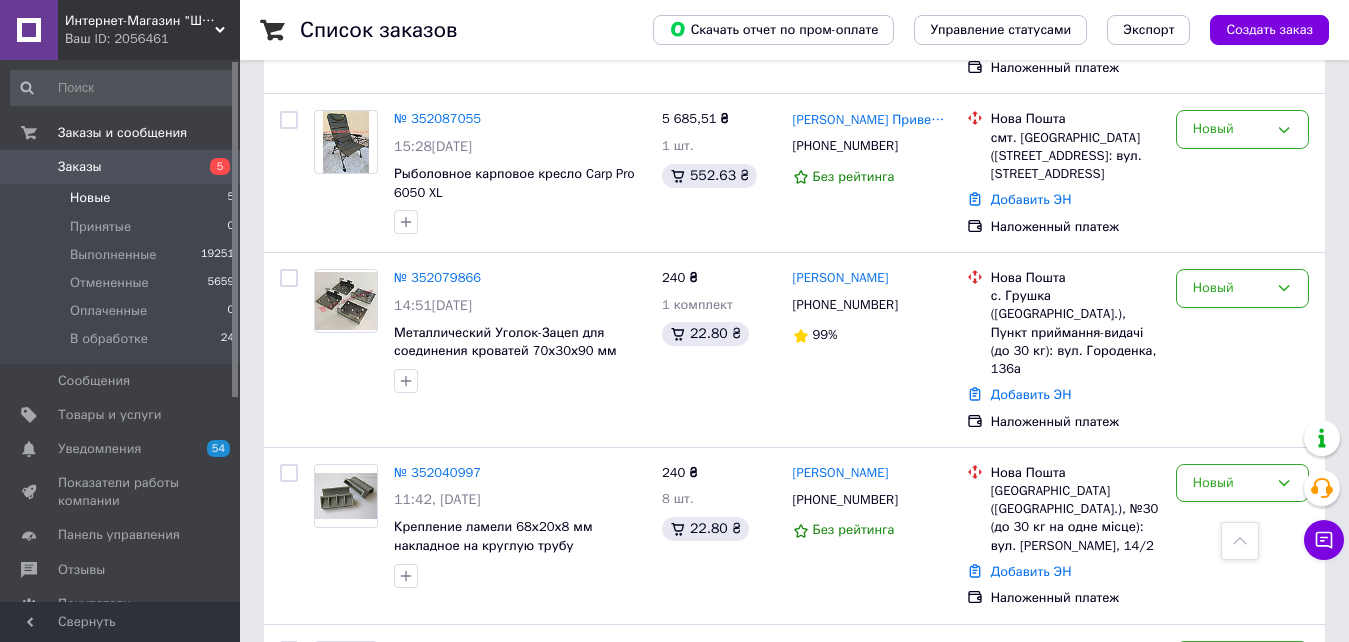scroll, scrollTop: 500, scrollLeft: 0, axis: vertical 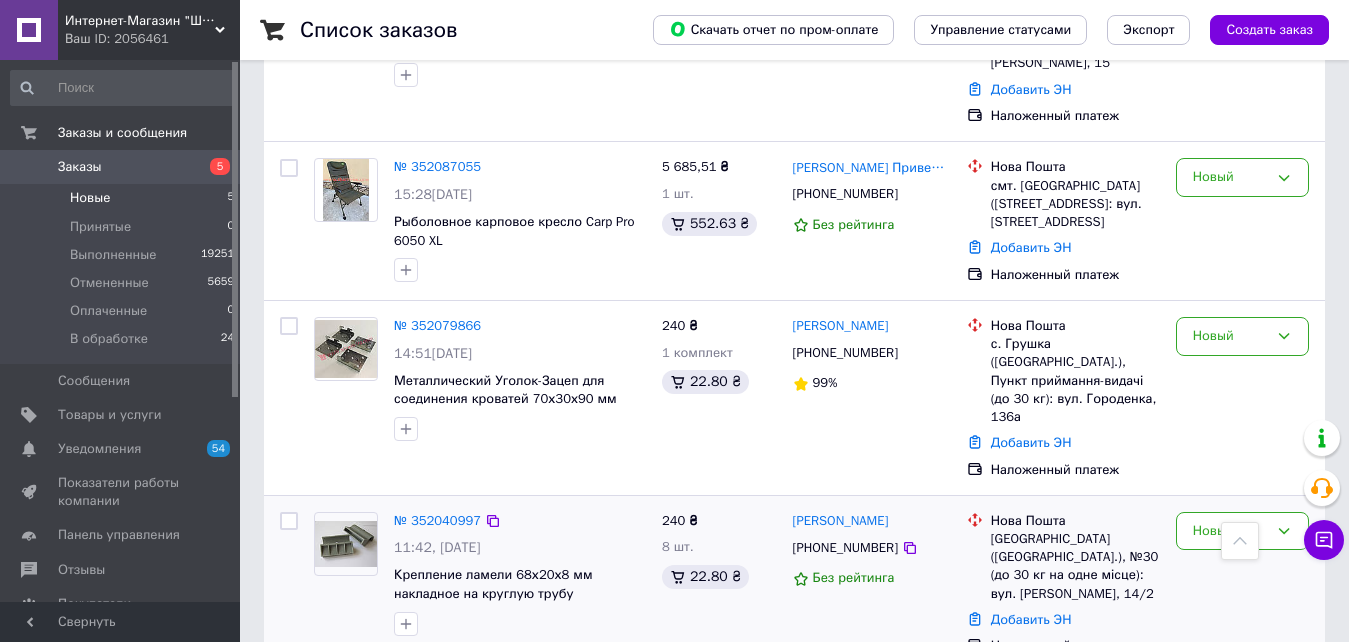 click on "№ 352040997 11:42[DATE] Крепление ламели 68х20х8 мм накладное на круглую трубу" at bounding box center (520, 574) 